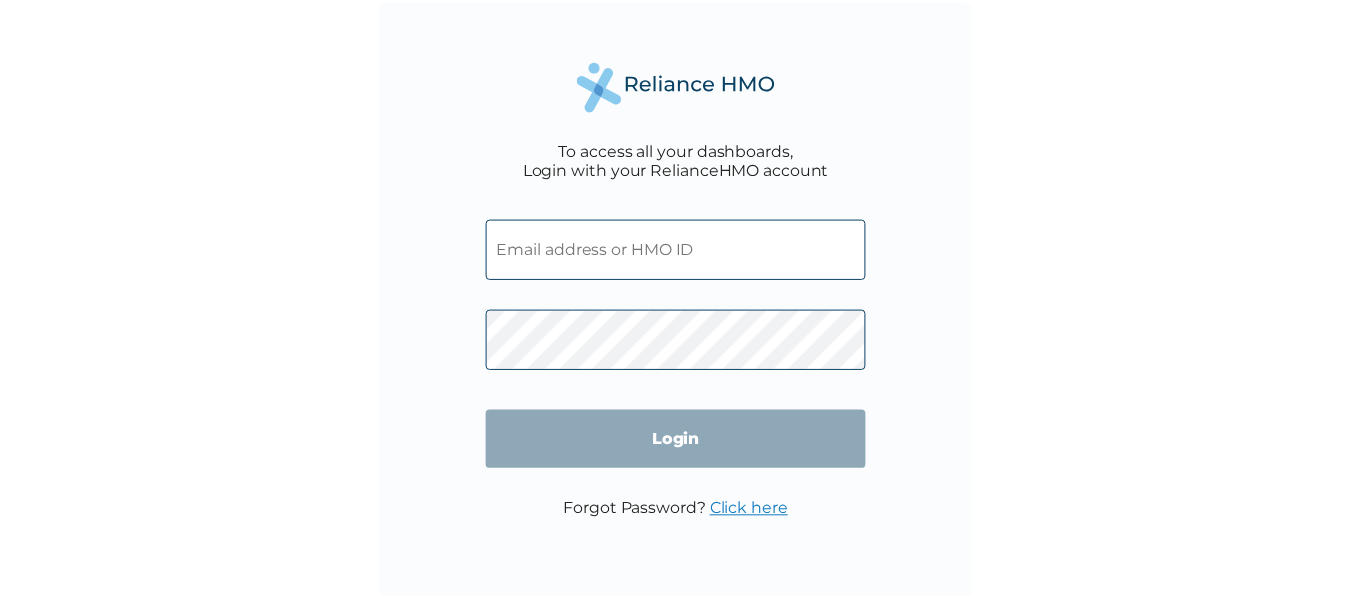 scroll, scrollTop: 0, scrollLeft: 0, axis: both 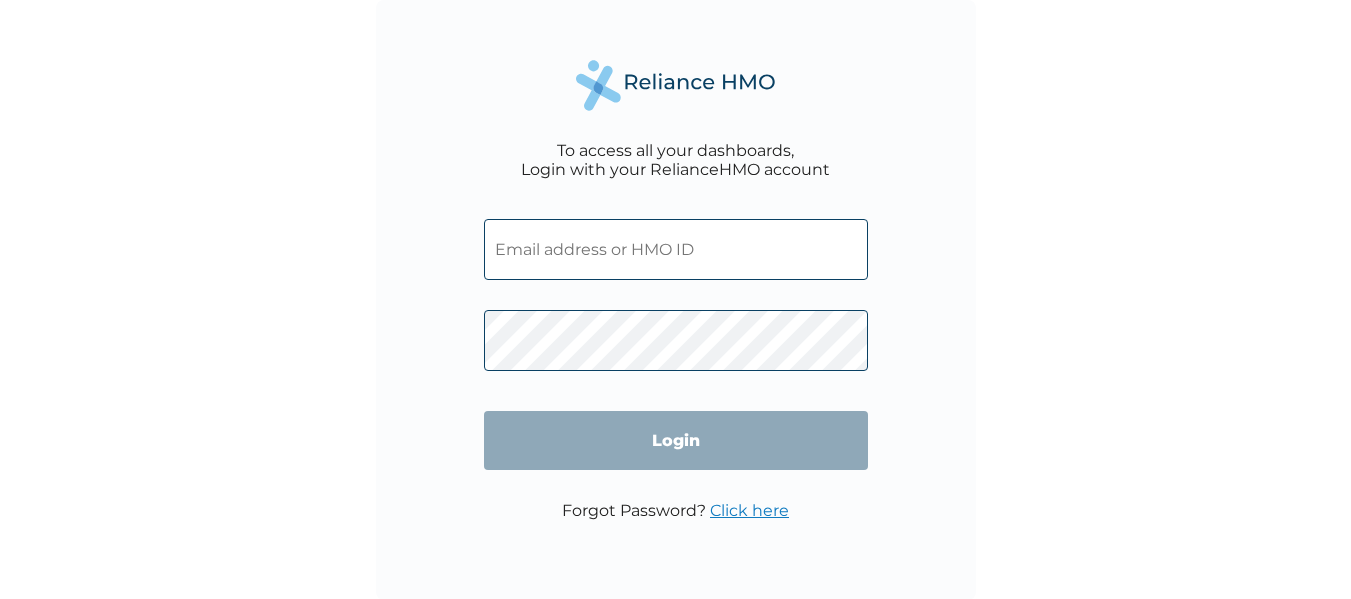 type on "sharonlaniyan@bilanng.com" 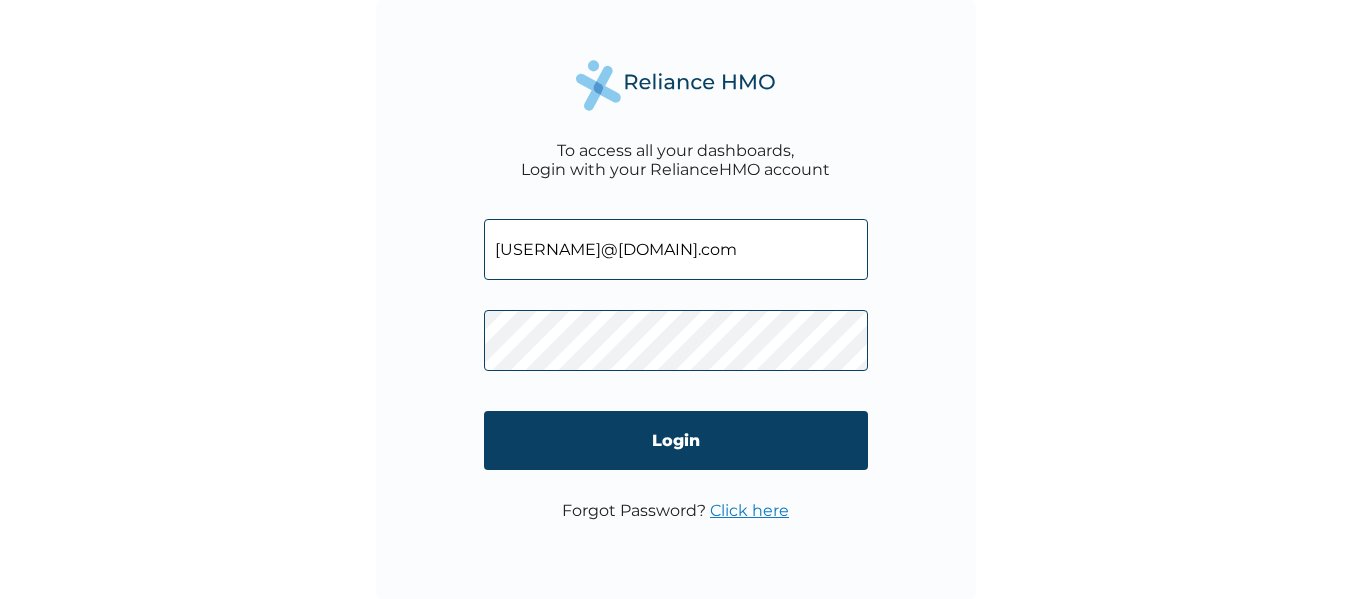 click on "To access all your dashboards, Login with your RelianceHMO account sharonlaniyan@bilanng.com Login Forgot Password?   Click here" at bounding box center [675, 299] 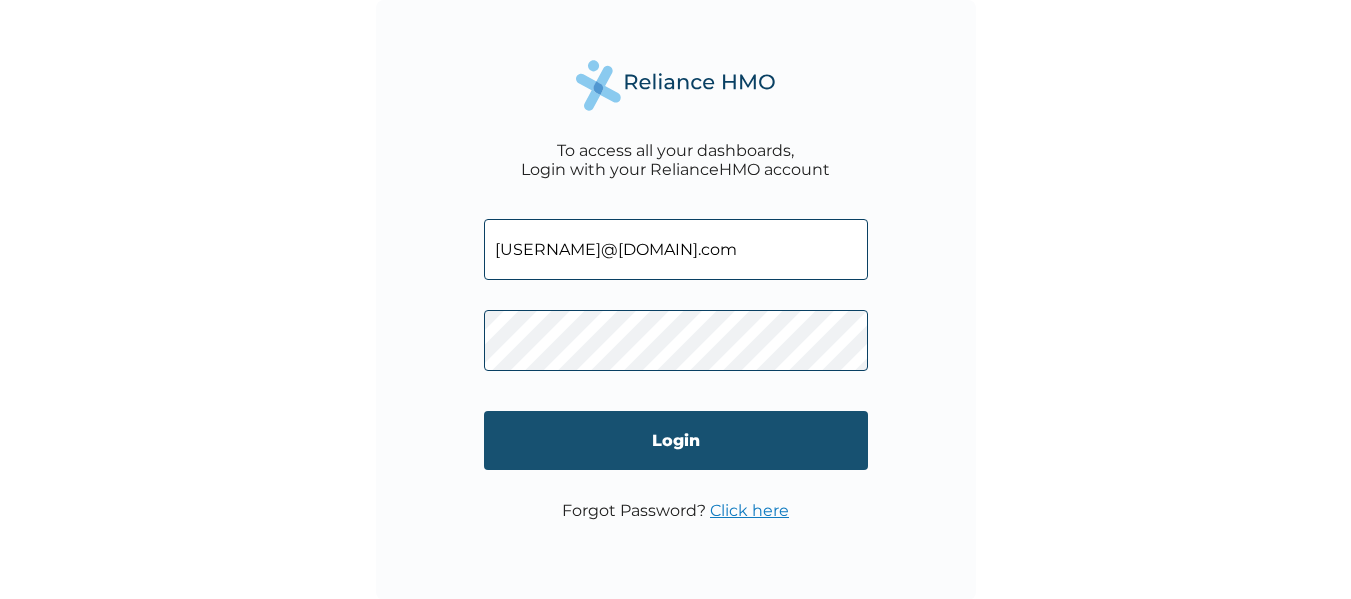 click on "Login" at bounding box center (676, 440) 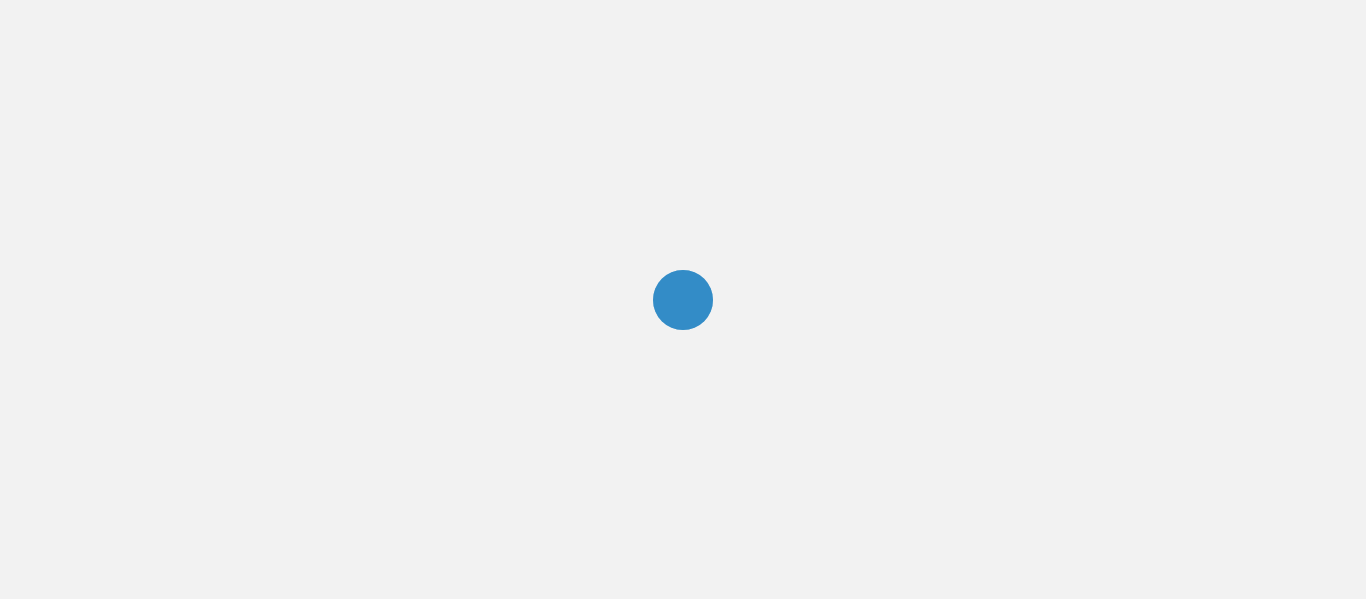 scroll, scrollTop: 0, scrollLeft: 0, axis: both 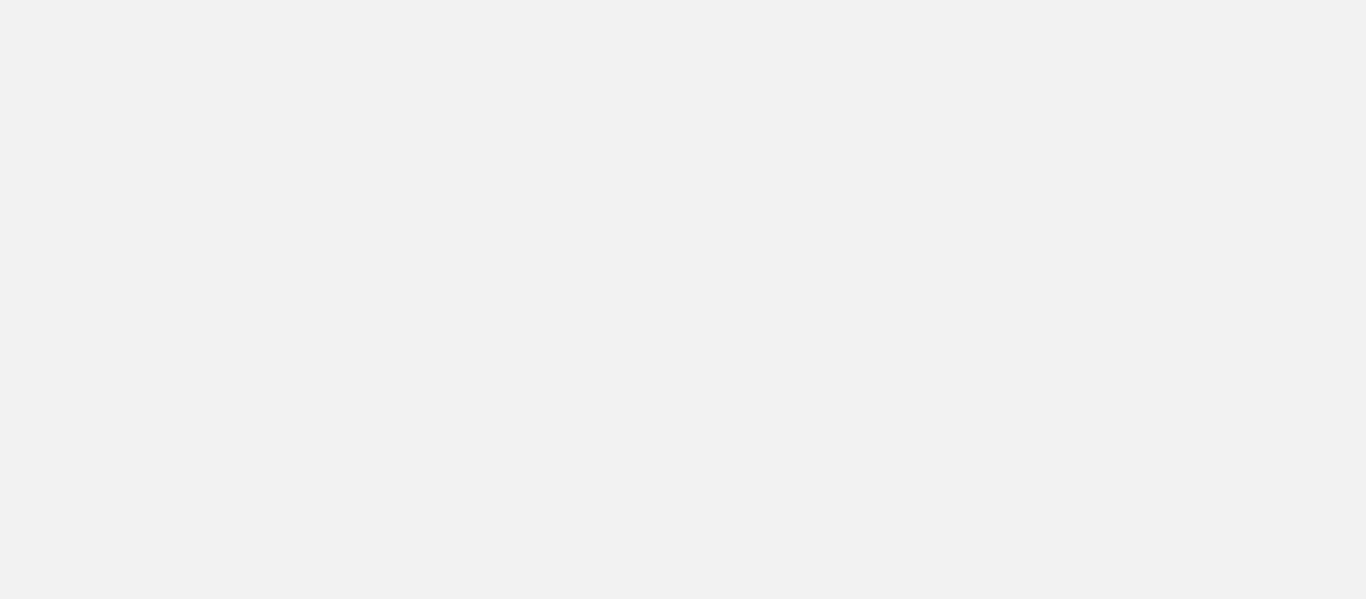 click at bounding box center (683, 299) 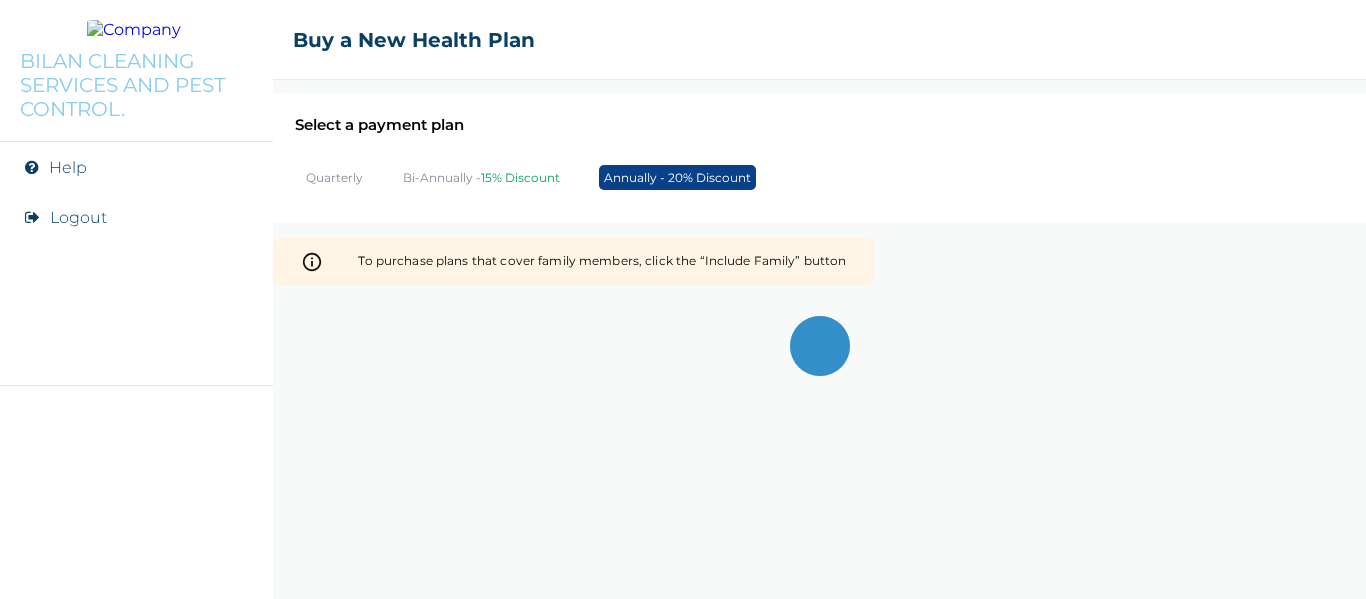 scroll, scrollTop: 0, scrollLeft: 0, axis: both 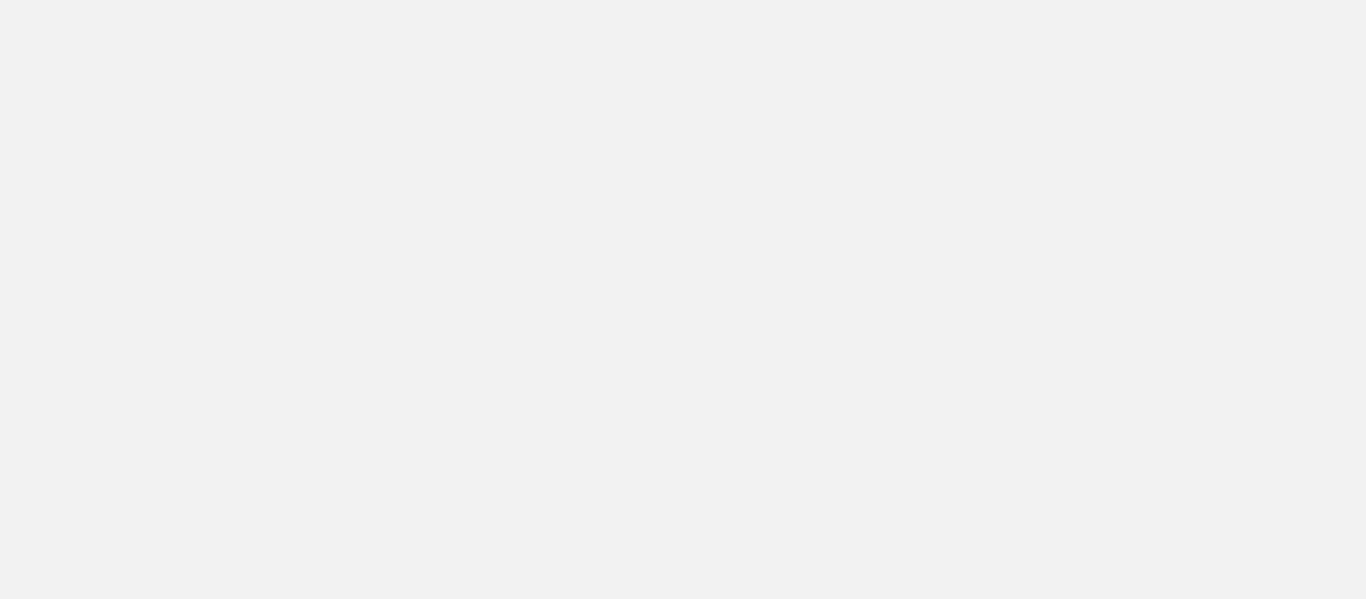 click at bounding box center (683, 299) 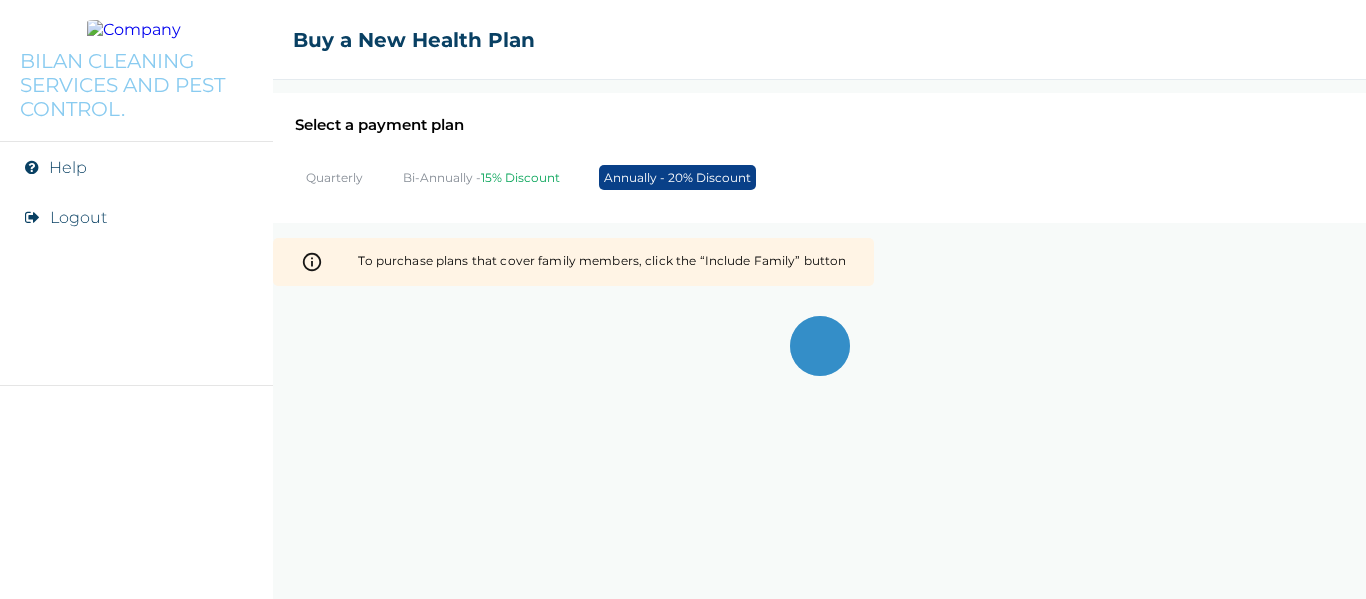 scroll, scrollTop: 0, scrollLeft: 0, axis: both 